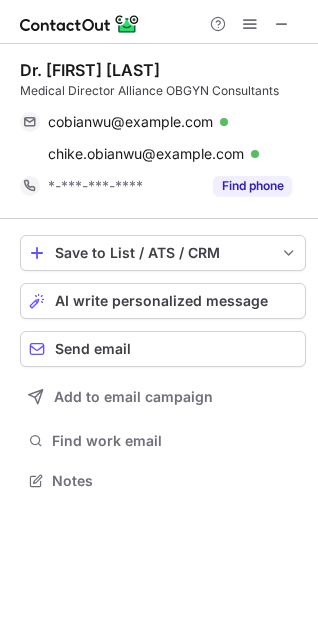 scroll, scrollTop: 0, scrollLeft: 0, axis: both 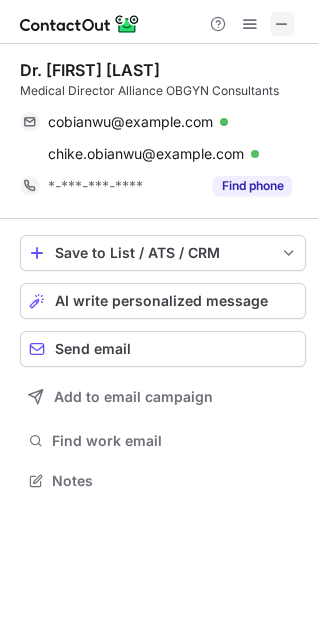 click at bounding box center (282, 24) 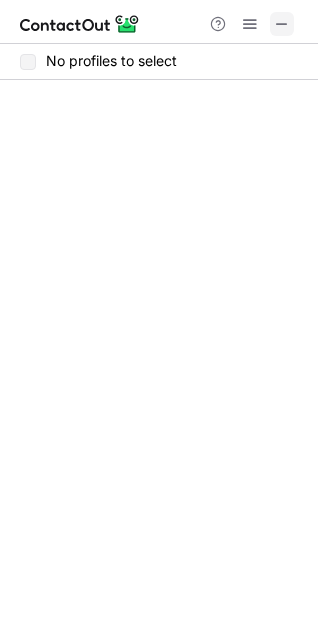 click at bounding box center (282, 24) 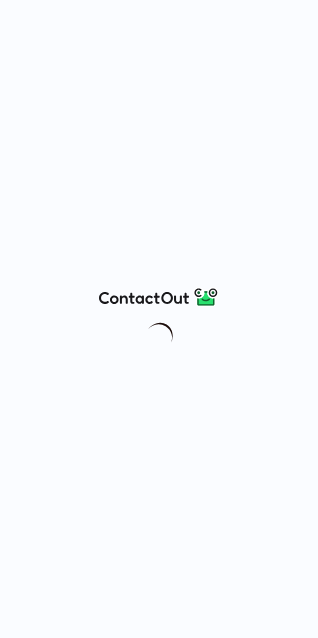 scroll, scrollTop: 0, scrollLeft: 0, axis: both 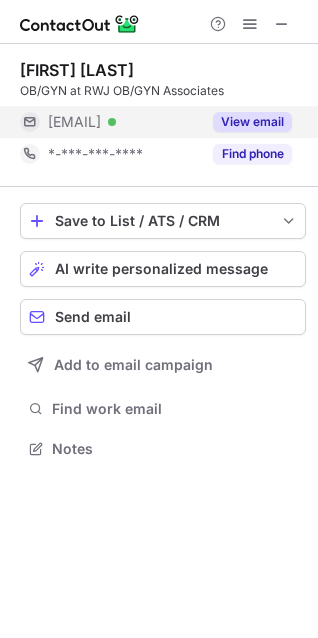 click on "View email" at bounding box center [252, 122] 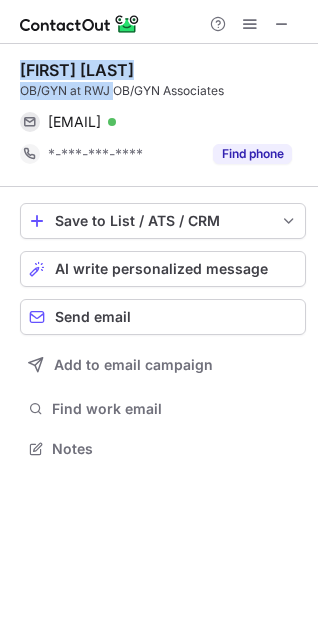 drag, startPoint x: 13, startPoint y: 72, endPoint x: 116, endPoint y: 80, distance: 103.31021 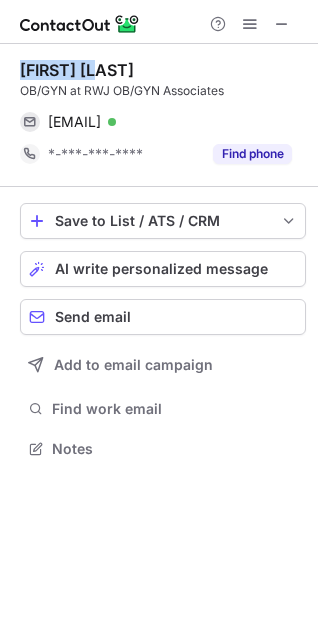 drag, startPoint x: 15, startPoint y: 70, endPoint x: 116, endPoint y: 69, distance: 101.00495 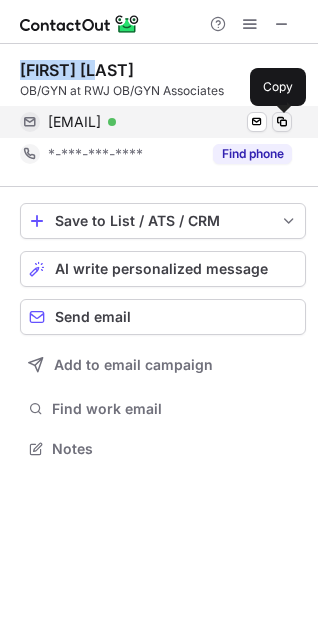 click at bounding box center [282, 122] 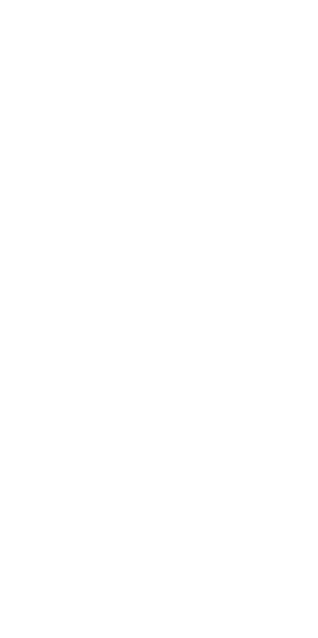 scroll, scrollTop: 0, scrollLeft: 0, axis: both 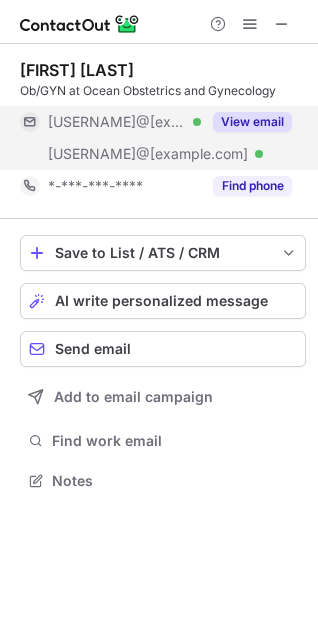 click on "View email" at bounding box center (252, 122) 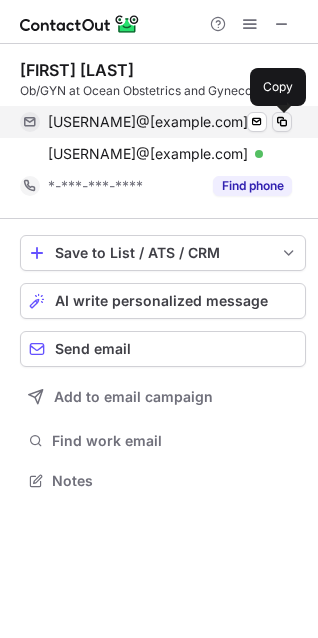 click at bounding box center [282, 122] 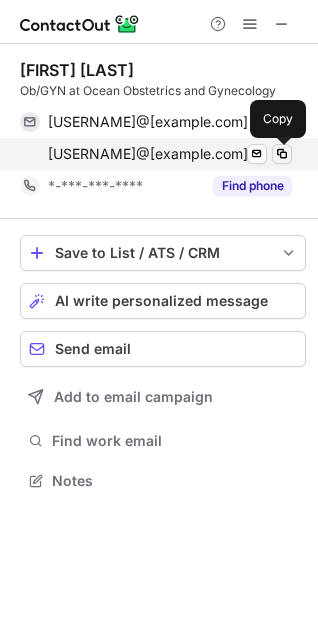 click at bounding box center (282, 154) 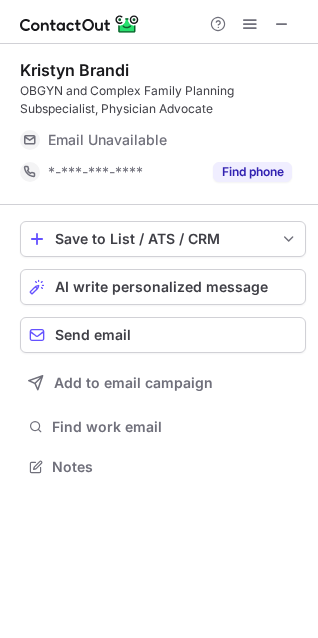 scroll, scrollTop: 0, scrollLeft: 0, axis: both 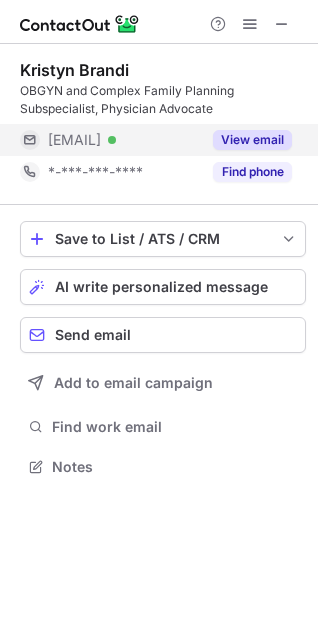 click on "View email" at bounding box center (252, 140) 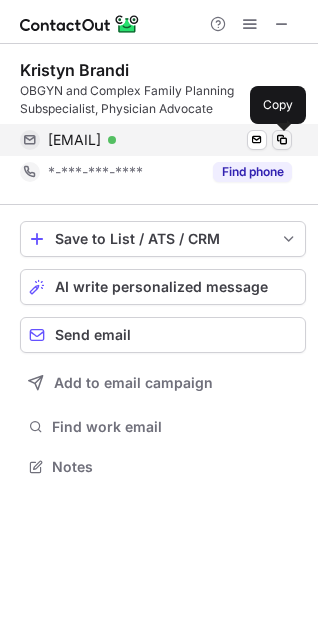click at bounding box center [282, 140] 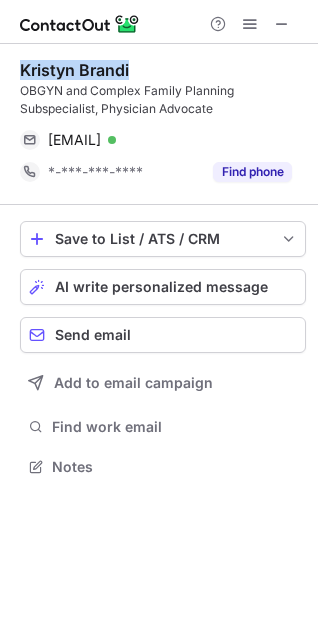 drag, startPoint x: 17, startPoint y: 68, endPoint x: 144, endPoint y: 69, distance: 127.00394 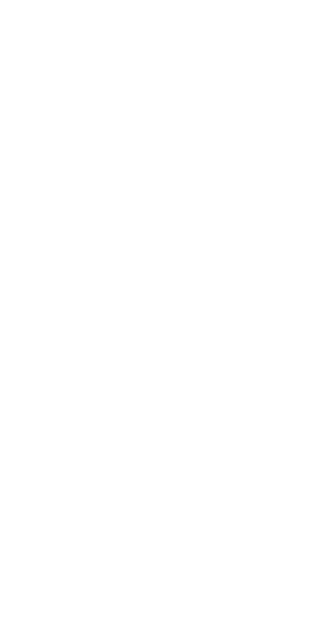 scroll, scrollTop: 0, scrollLeft: 0, axis: both 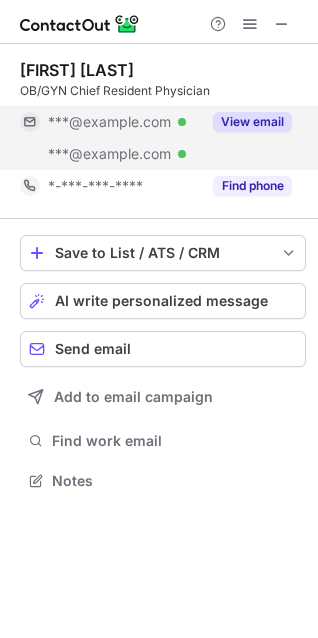 click on "View email" at bounding box center [252, 122] 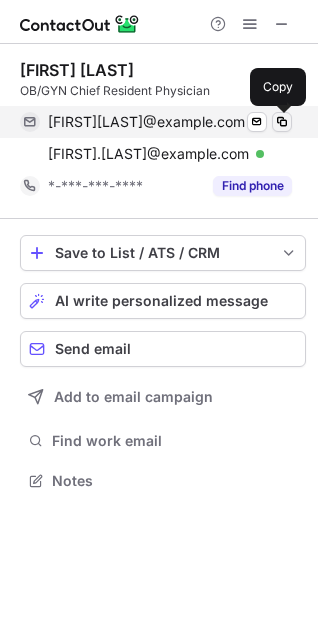 click at bounding box center [282, 122] 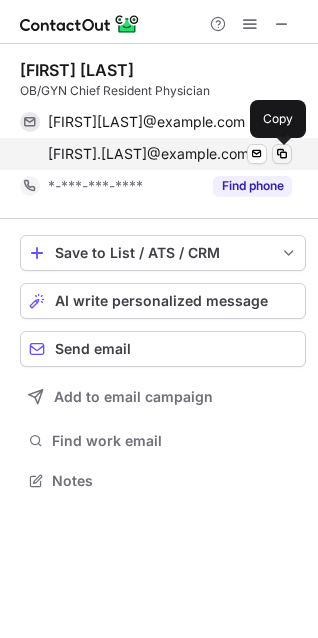 click at bounding box center [282, 154] 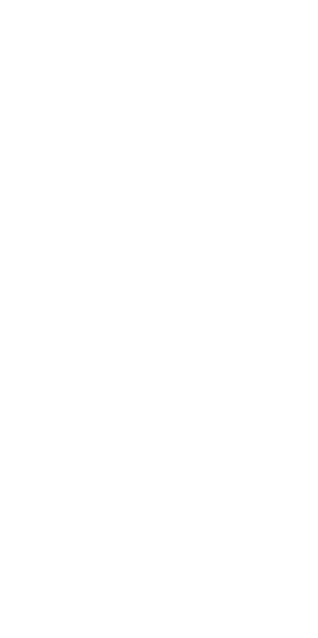 scroll, scrollTop: 0, scrollLeft: 0, axis: both 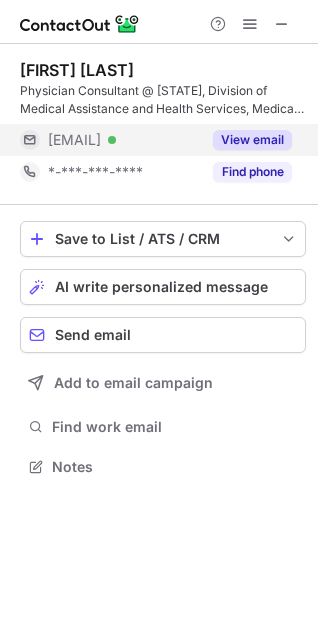 click on "View email" at bounding box center [252, 140] 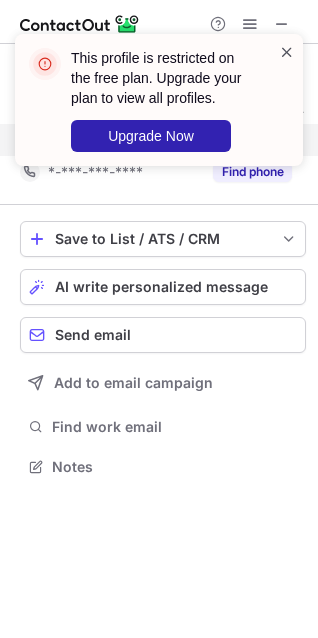 click at bounding box center (287, 52) 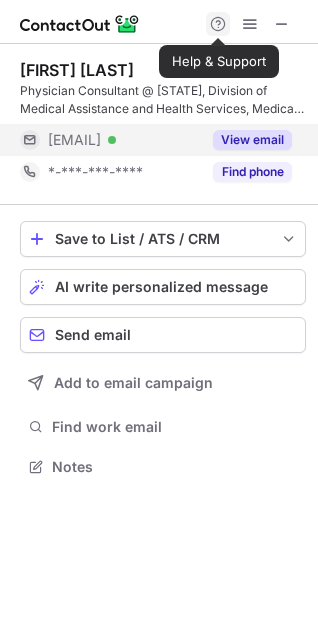 click at bounding box center (218, 24) 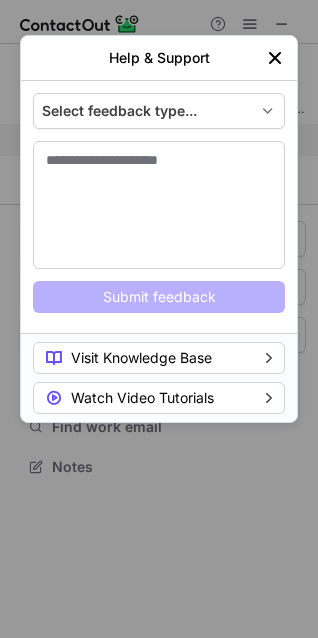 click on "Help & Support Select feedback type... I need help using ContactOut I need help with my account I need to report an issue Submit feedback Visit Knowledge Base Watch Video Tutorials" at bounding box center [159, 319] 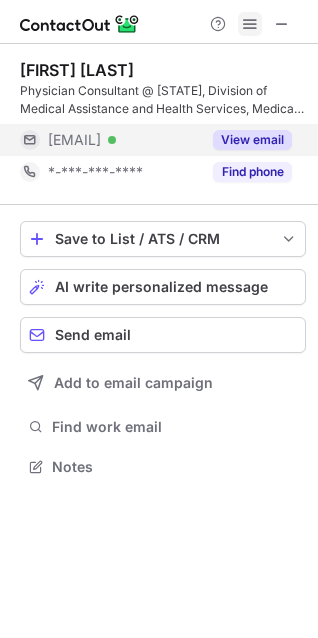 click at bounding box center (250, 24) 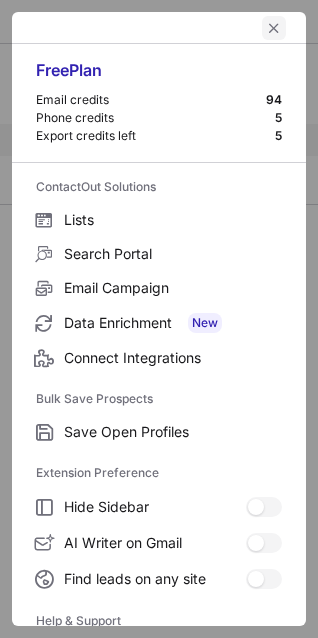 click at bounding box center [274, 28] 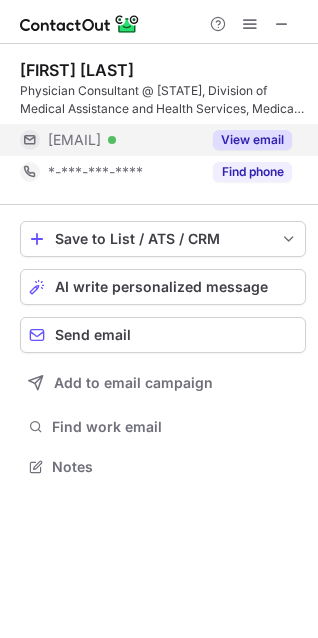 click on "View email" at bounding box center [252, 140] 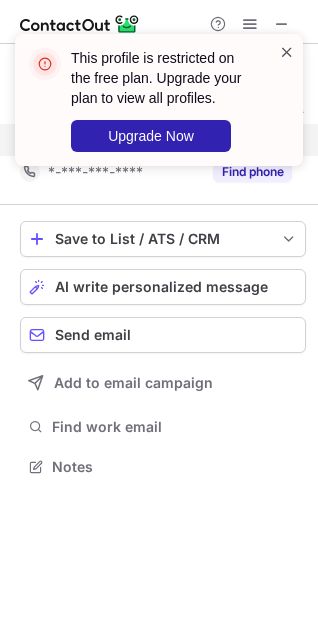 click at bounding box center [287, 52] 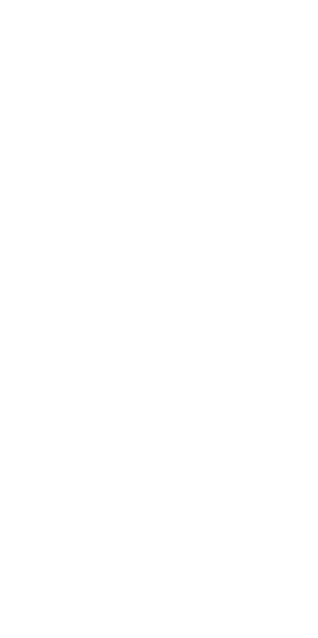 scroll, scrollTop: 0, scrollLeft: 0, axis: both 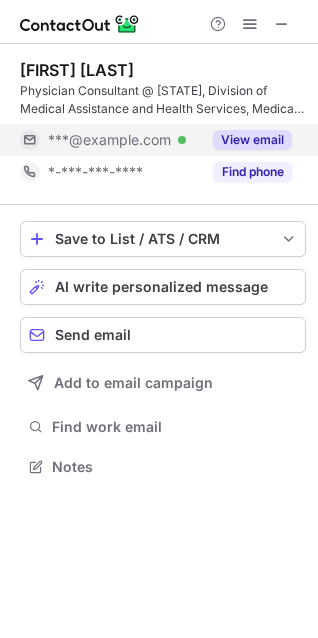 click on "View email" at bounding box center (252, 140) 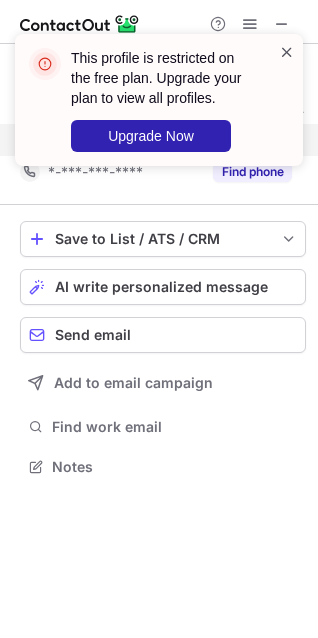 click at bounding box center [287, 52] 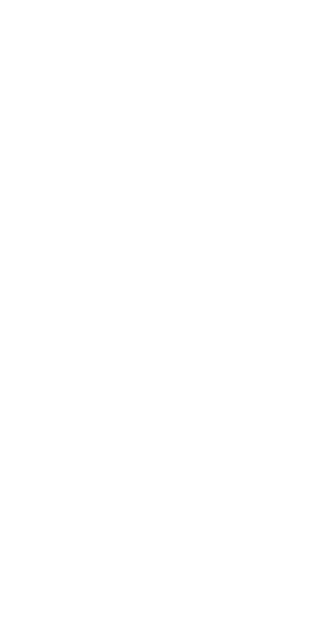 scroll, scrollTop: 0, scrollLeft: 0, axis: both 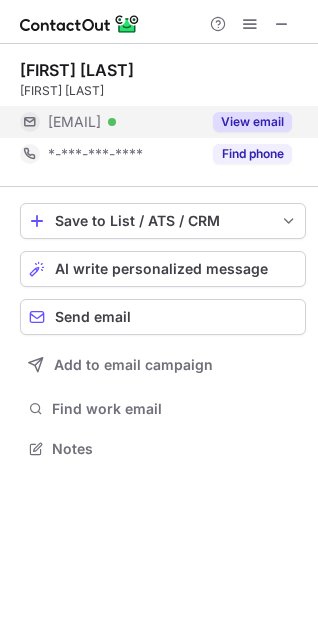 click on "View email" at bounding box center [252, 122] 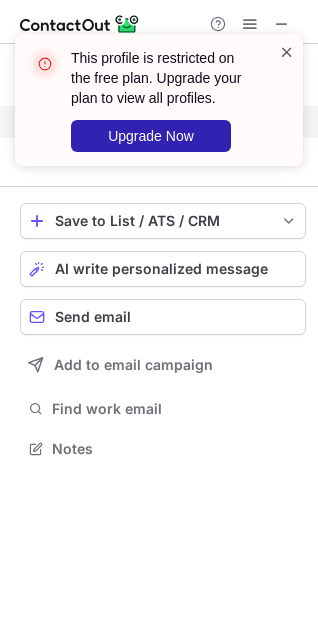 click at bounding box center [287, 52] 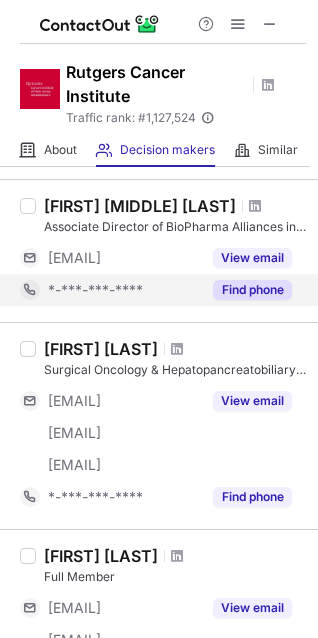 scroll, scrollTop: 575, scrollLeft: 0, axis: vertical 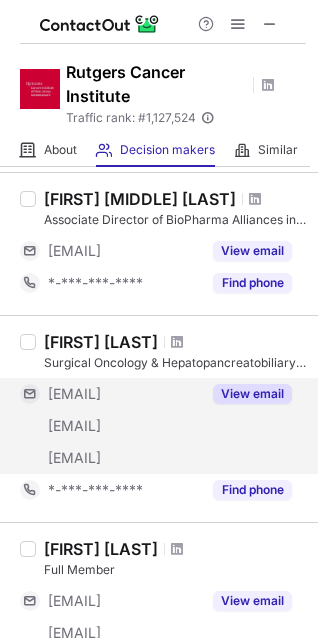 click on "View email" at bounding box center [252, 394] 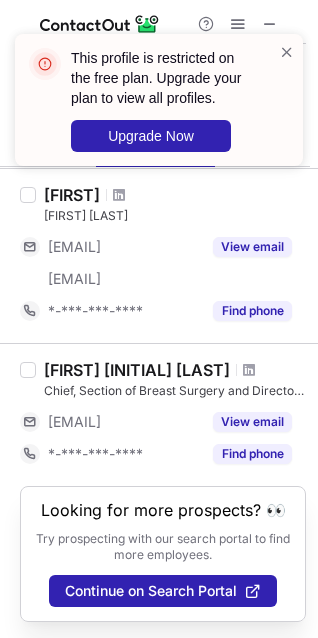 scroll, scrollTop: 1437, scrollLeft: 0, axis: vertical 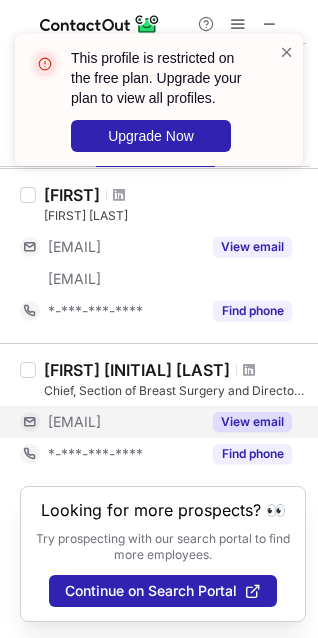 click on "View email" at bounding box center (252, 422) 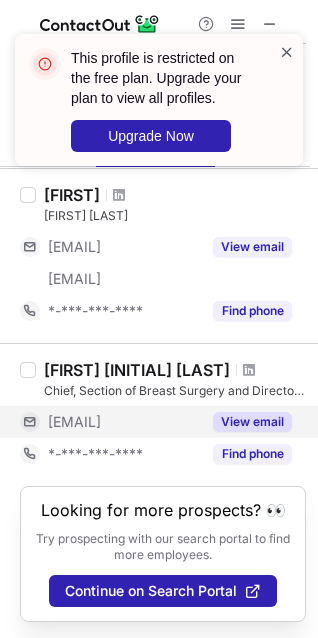 click at bounding box center (287, 52) 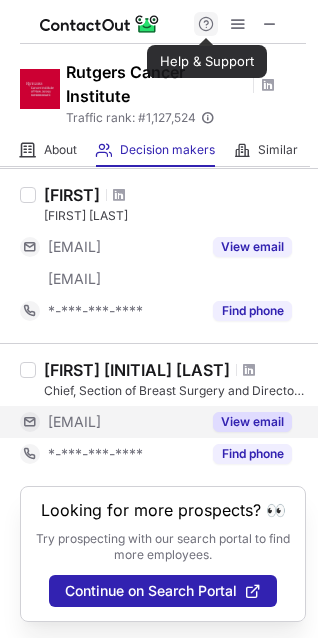 click at bounding box center (206, 24) 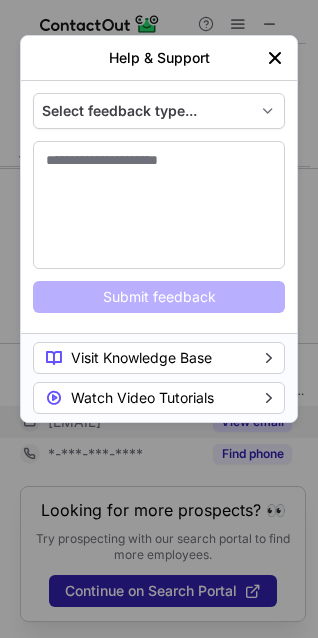 click at bounding box center [275, 58] 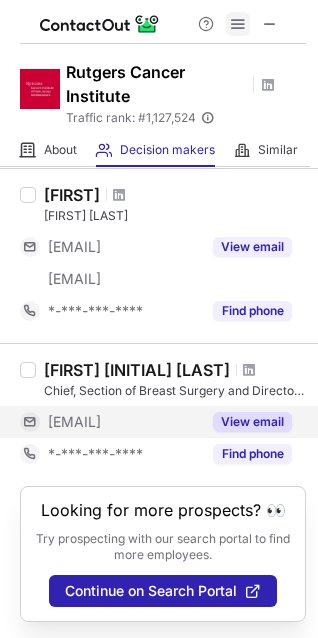 click at bounding box center (238, 24) 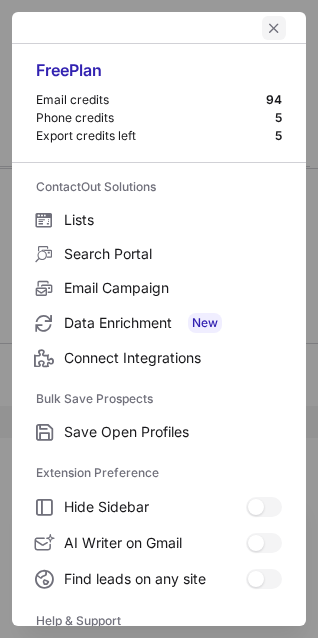 click at bounding box center [274, 28] 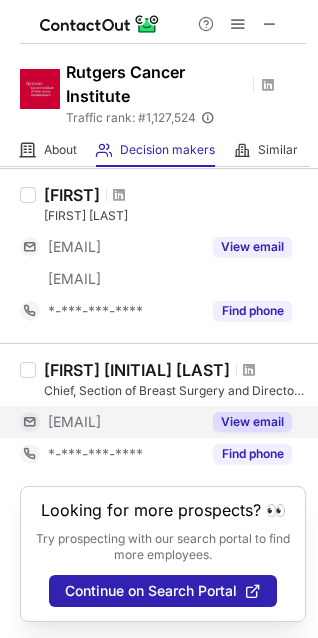 click on "View email" at bounding box center [252, 422] 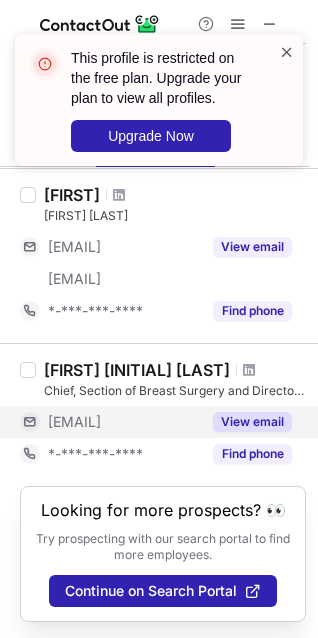 click at bounding box center (287, 52) 